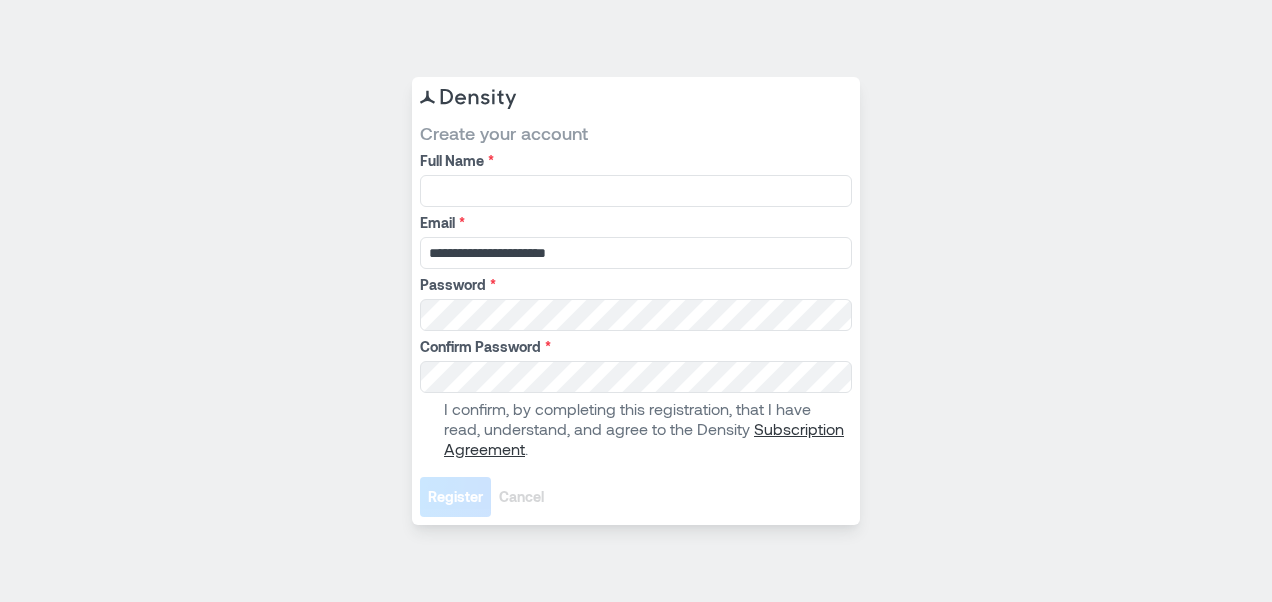 scroll, scrollTop: 0, scrollLeft: 0, axis: both 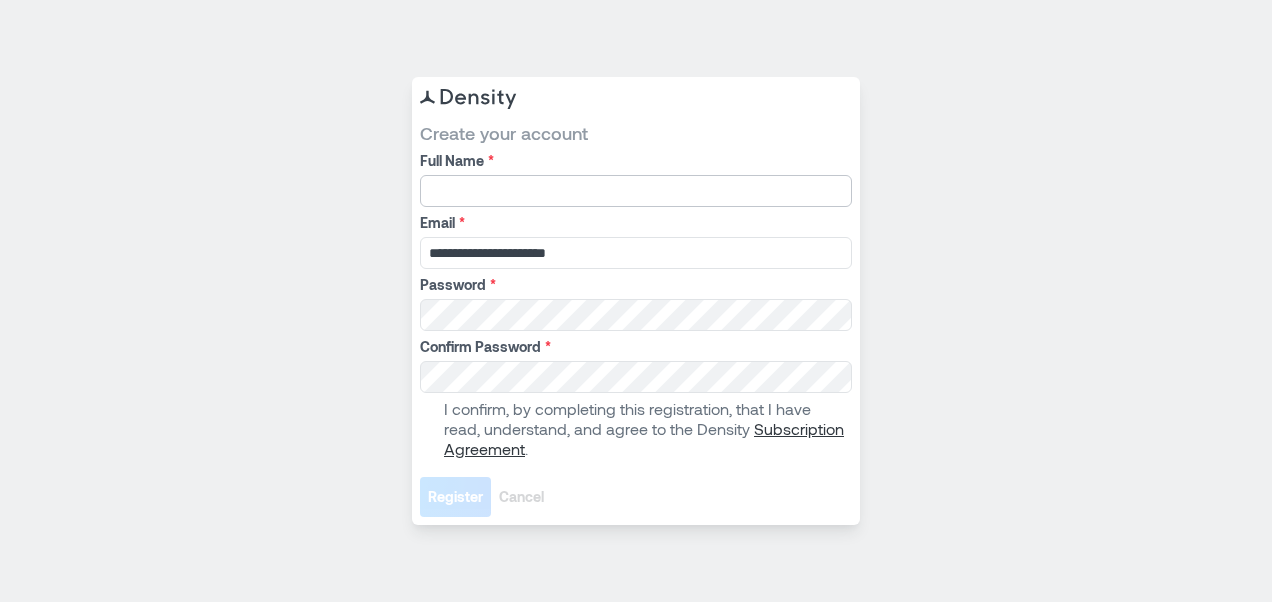 click on "Full Name *" at bounding box center (636, 191) 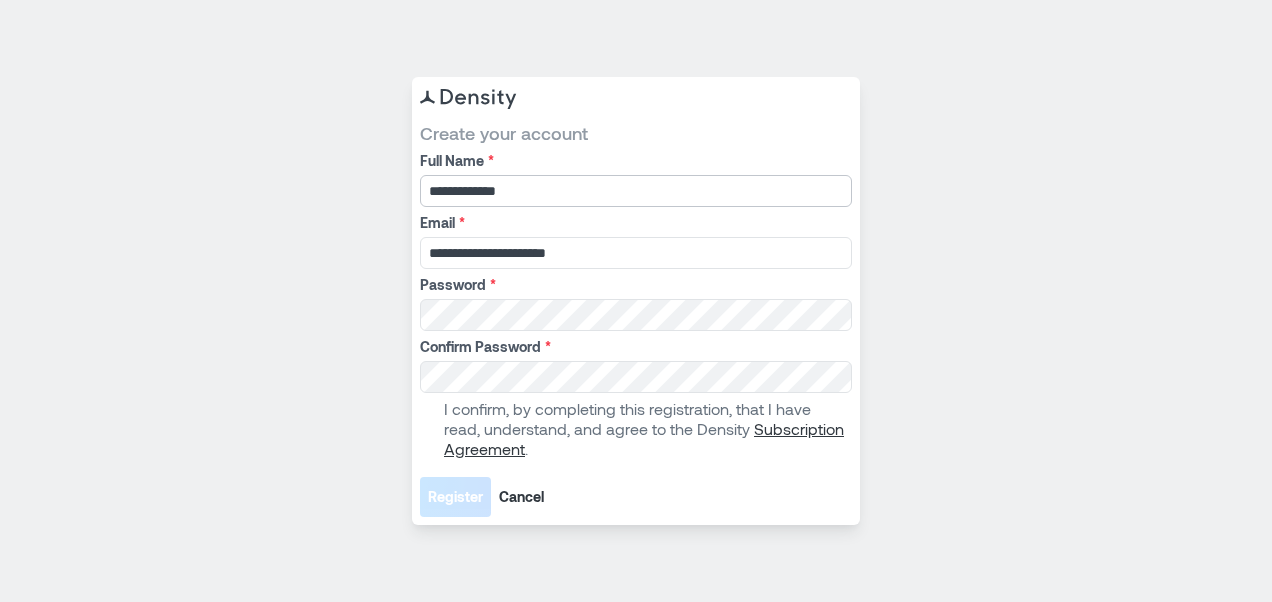 type on "**********" 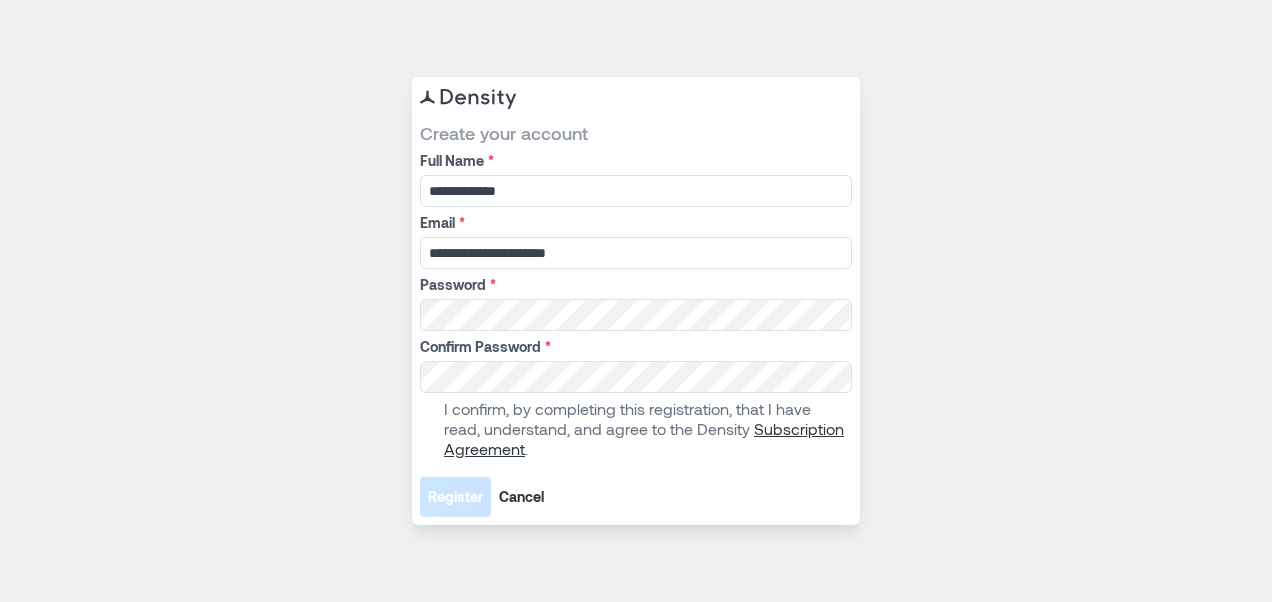 click at bounding box center (428, 429) 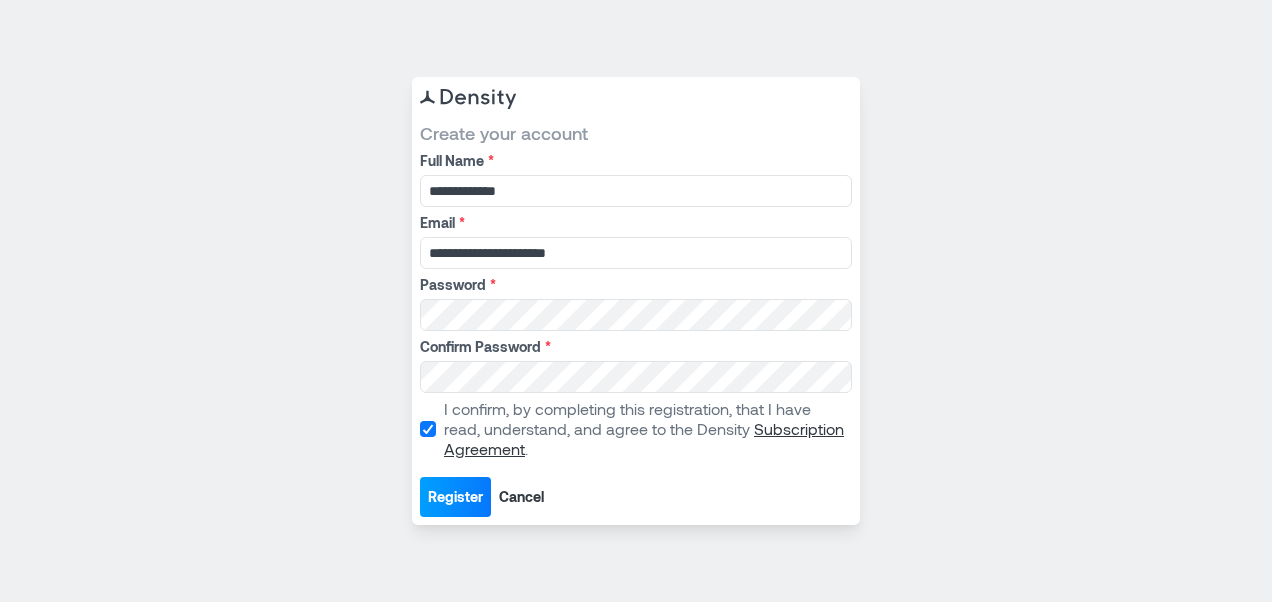 click on "Register" at bounding box center (455, 497) 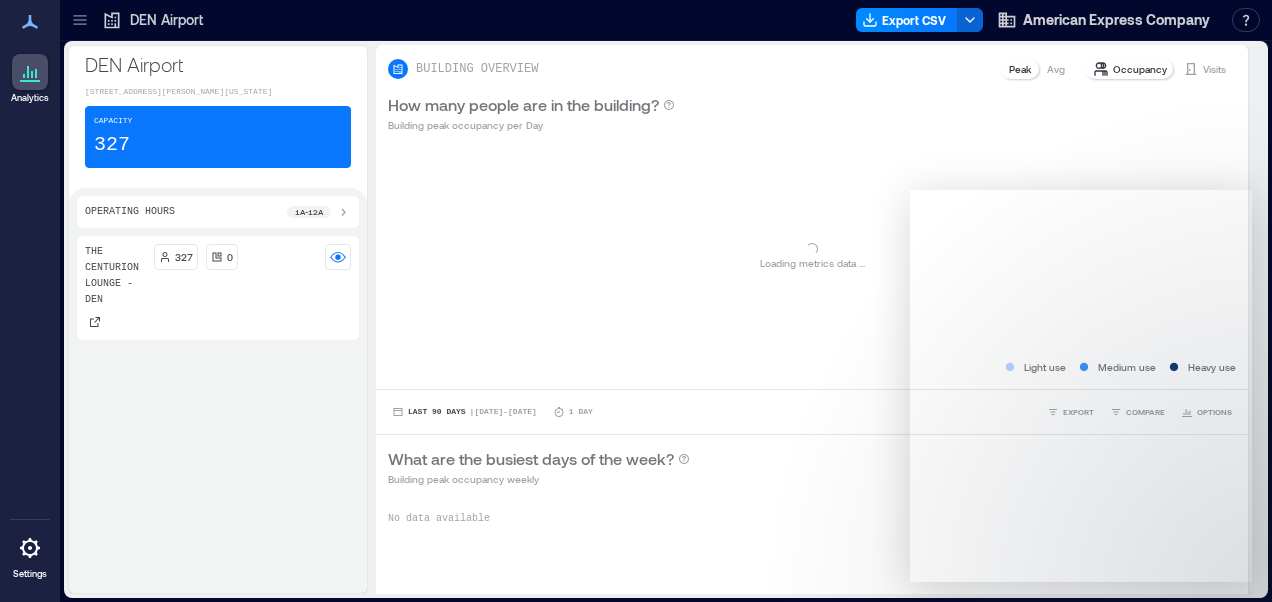 scroll, scrollTop: 0, scrollLeft: 0, axis: both 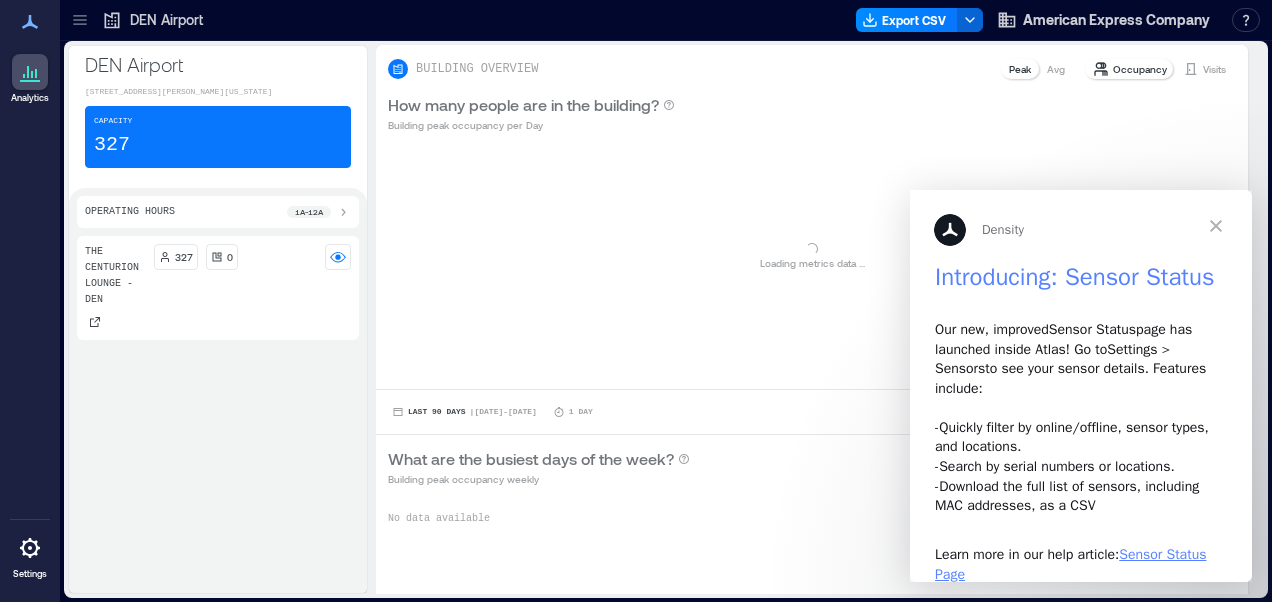 click at bounding box center (1216, 226) 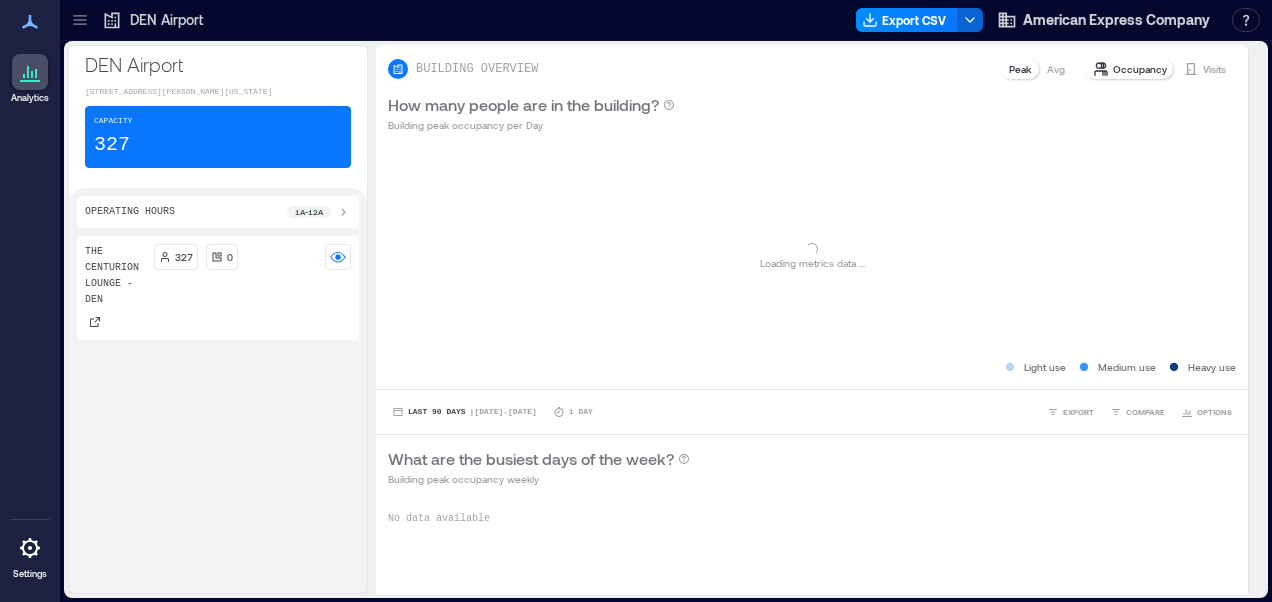 click 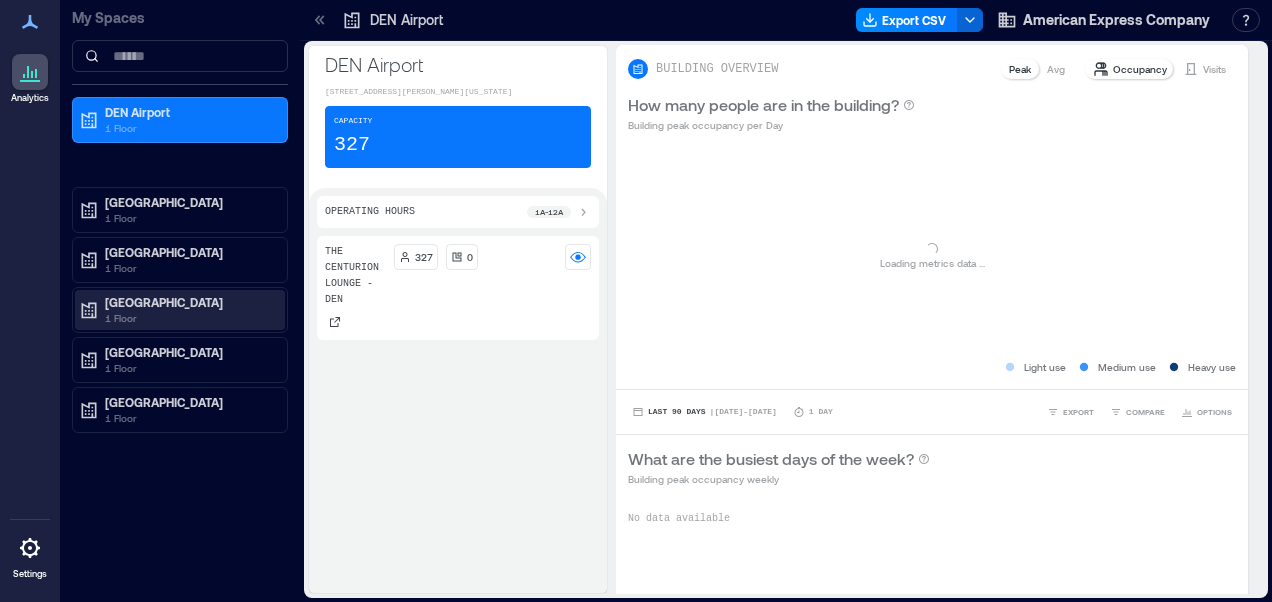 click on "1 Floor" at bounding box center [189, 318] 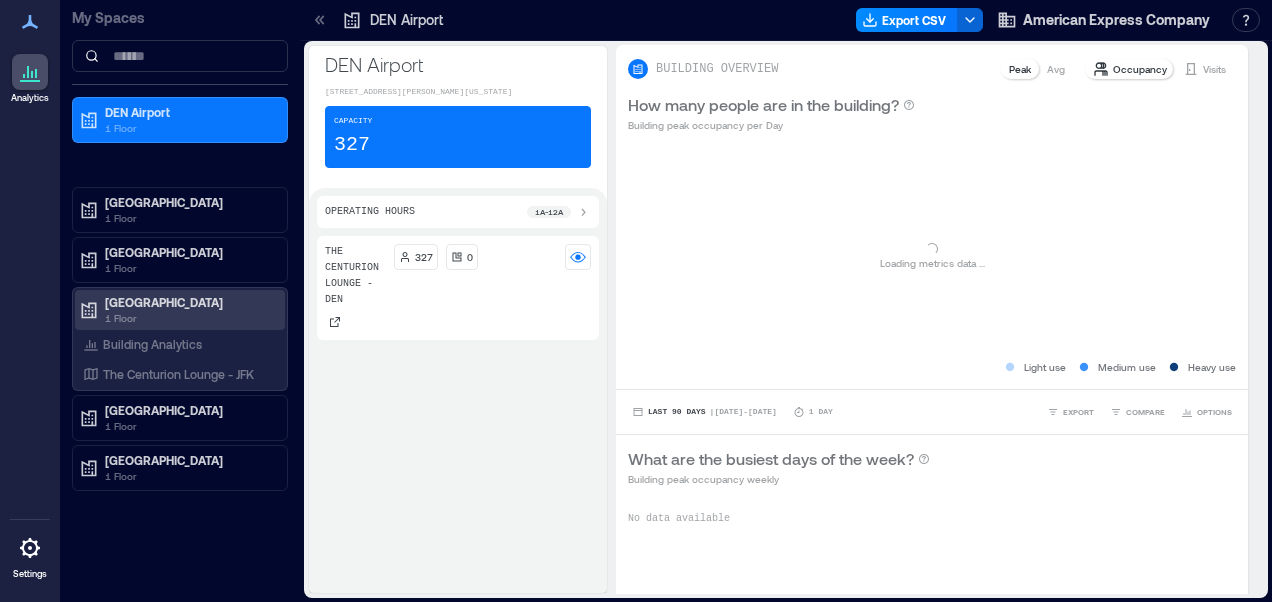 click on "[GEOGRAPHIC_DATA] 1 Floor" at bounding box center (176, 310) 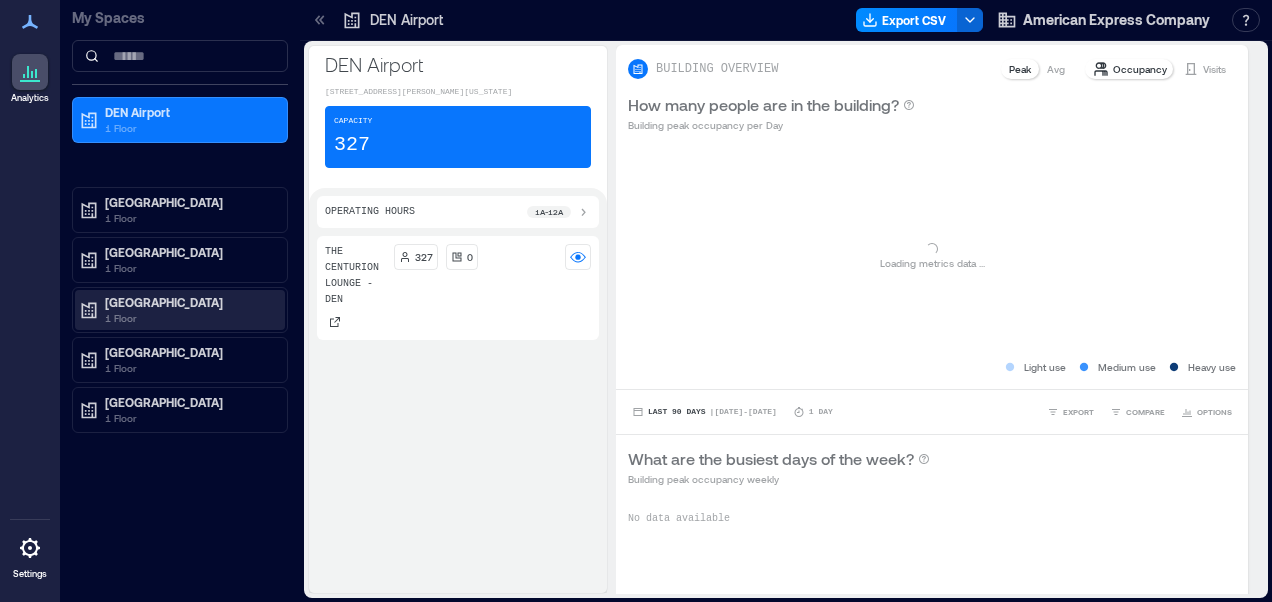 click on "[GEOGRAPHIC_DATA]" at bounding box center [189, 302] 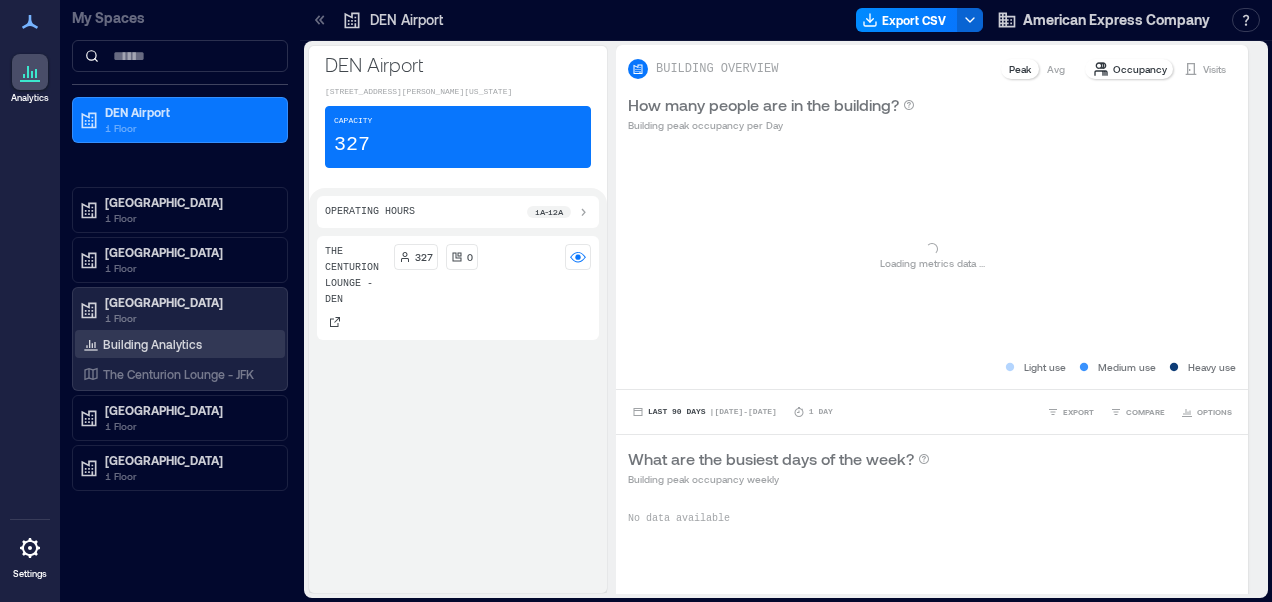 click on "Building Analytics" at bounding box center [152, 344] 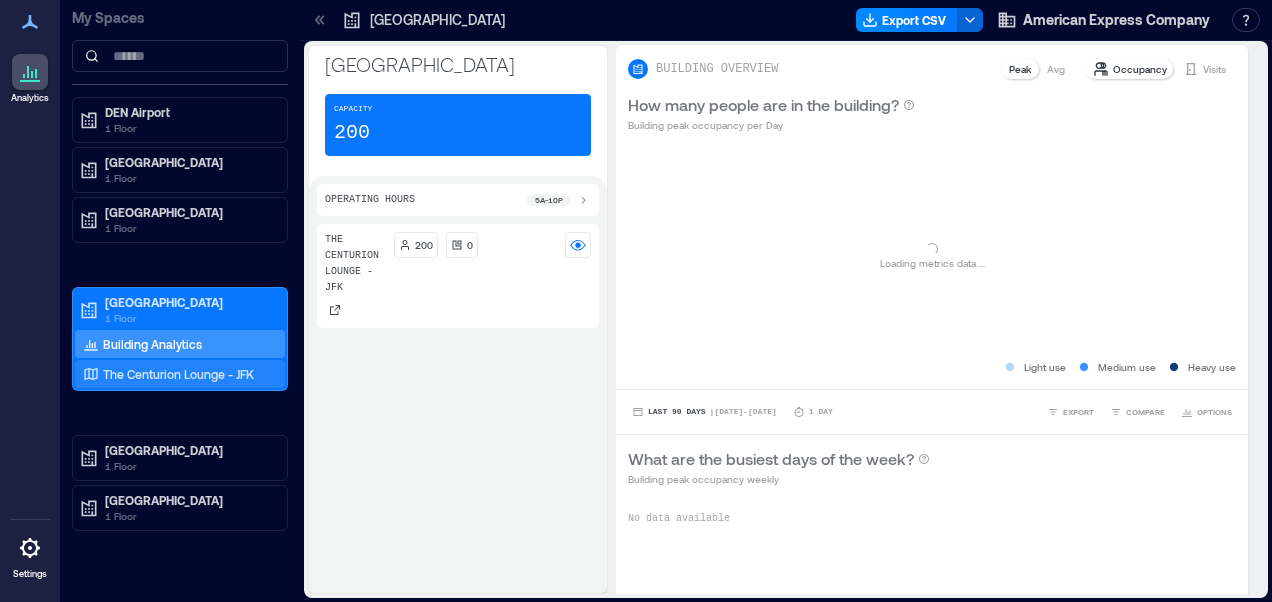 click on "The Centurion Lounge - JFK" at bounding box center (178, 374) 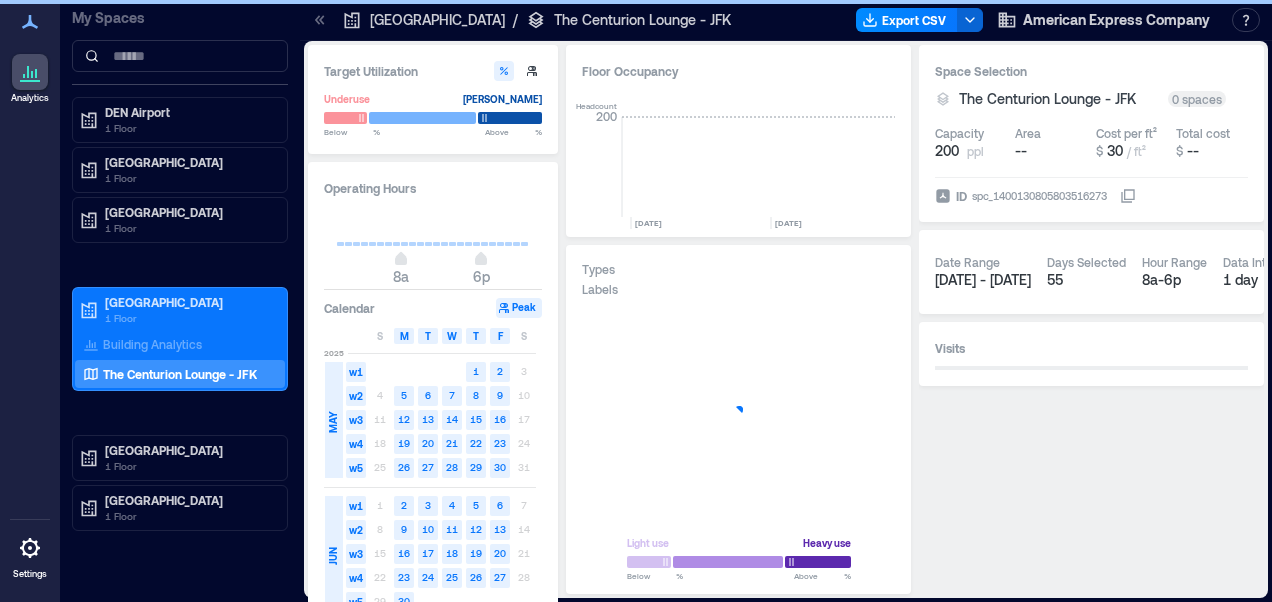 scroll, scrollTop: 0, scrollLeft: 803, axis: horizontal 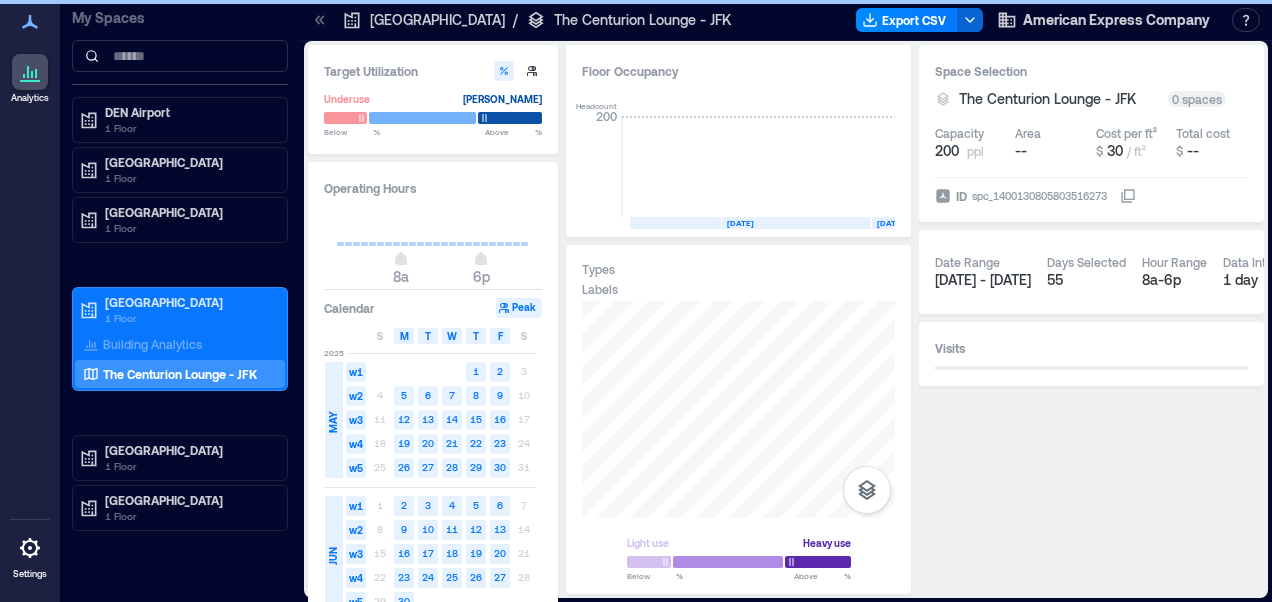 click on "The Centurion Lounge - JFK" at bounding box center (180, 374) 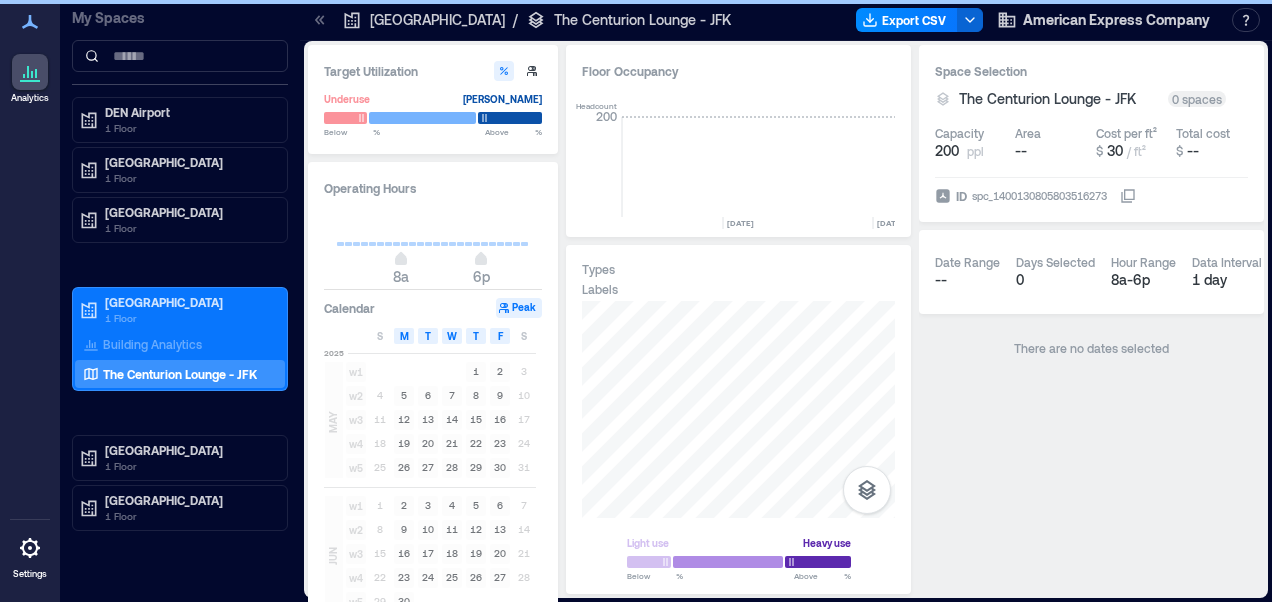 click 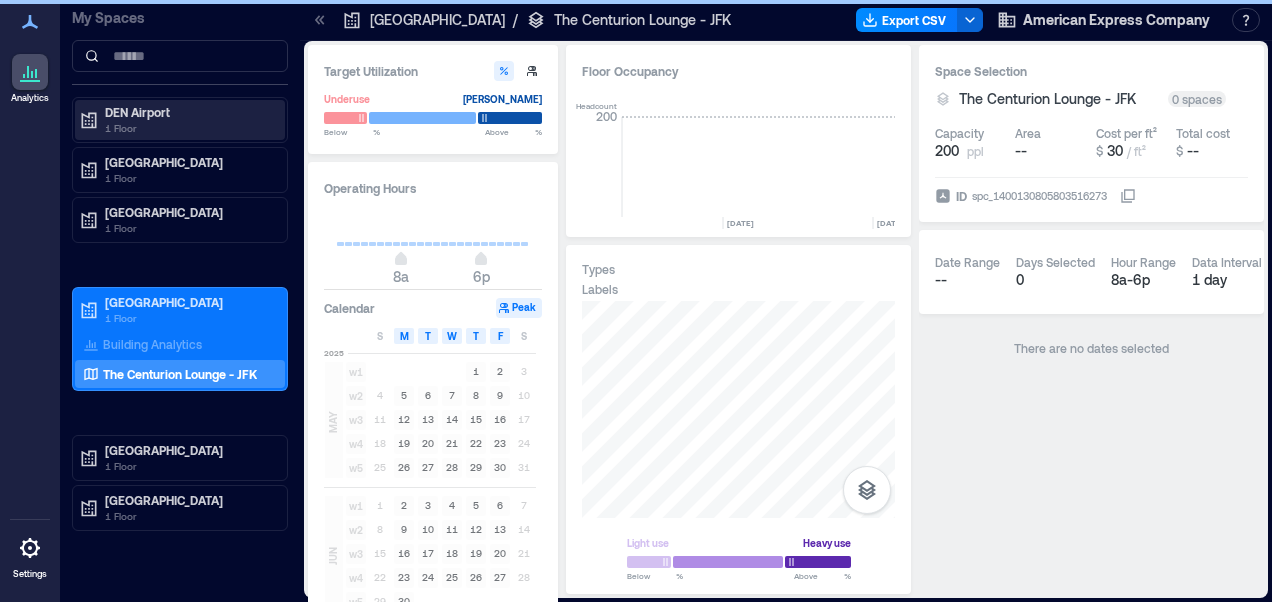 click on "DEN Airport" at bounding box center (189, 112) 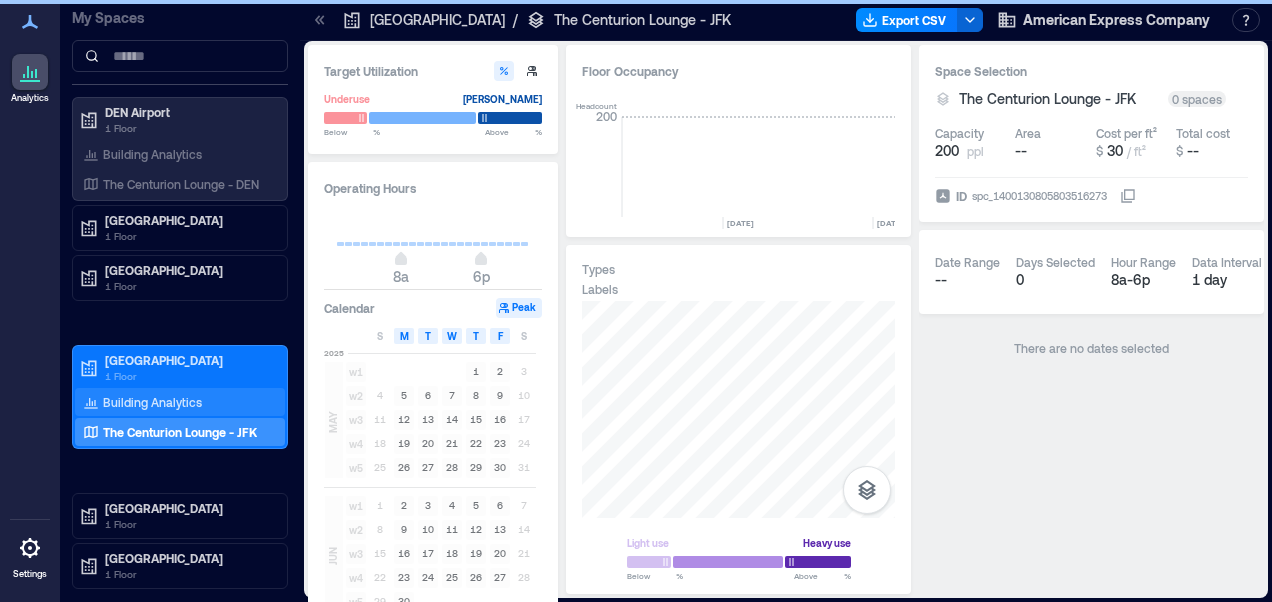 click on "Building Analytics" at bounding box center [152, 402] 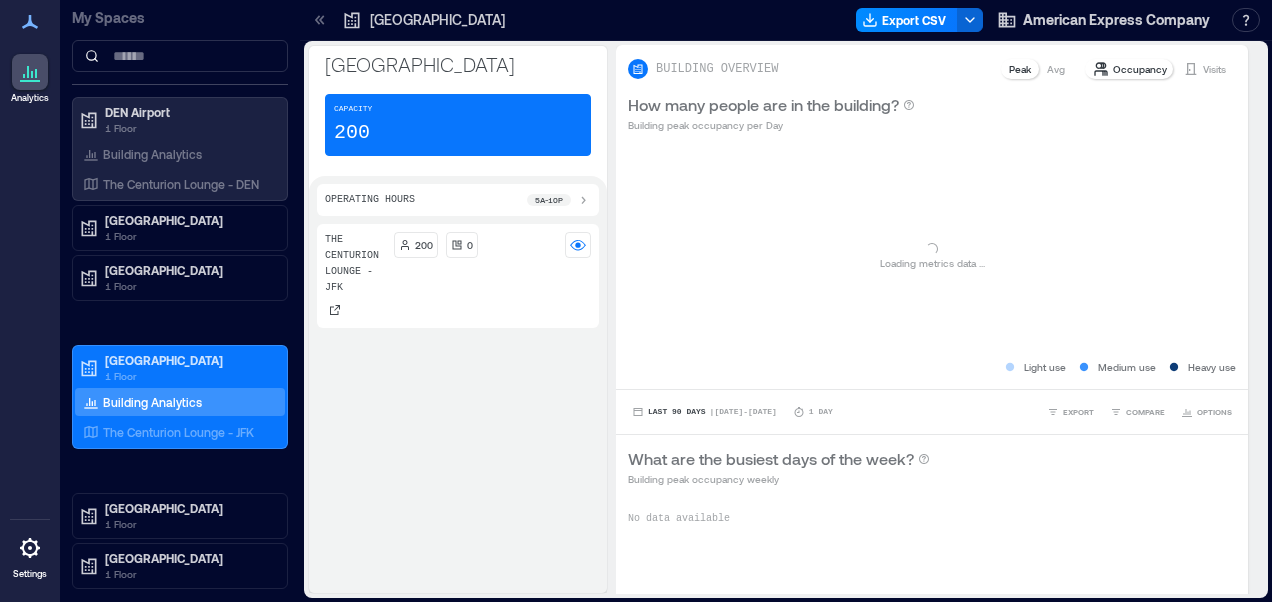 click 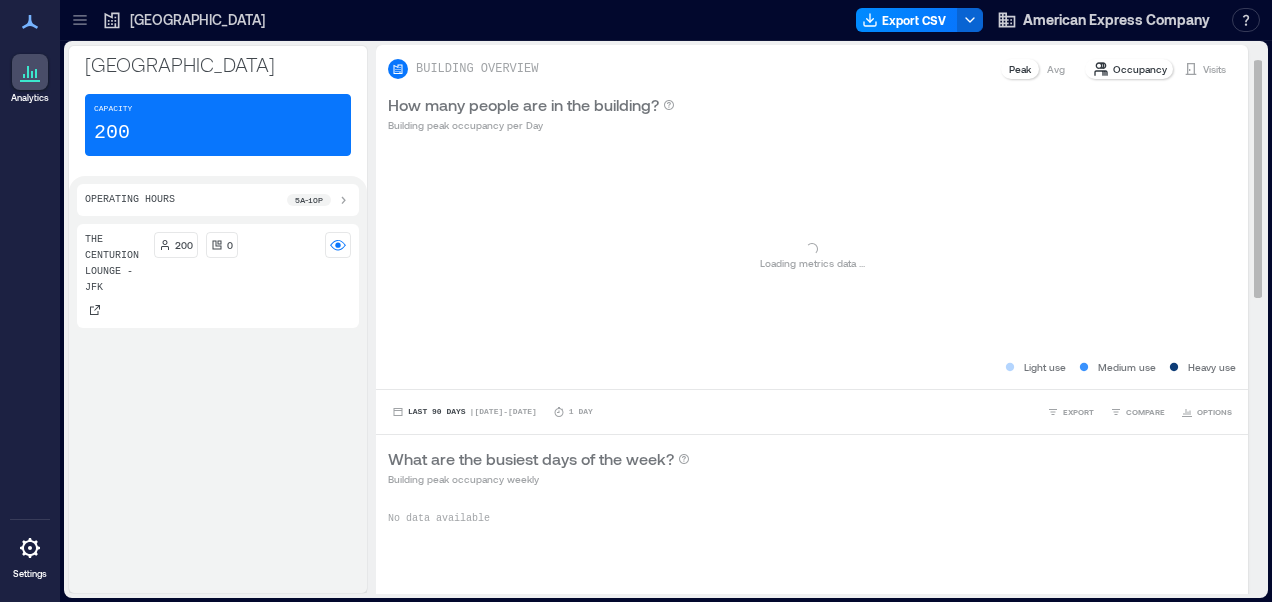 scroll, scrollTop: 1, scrollLeft: 0, axis: vertical 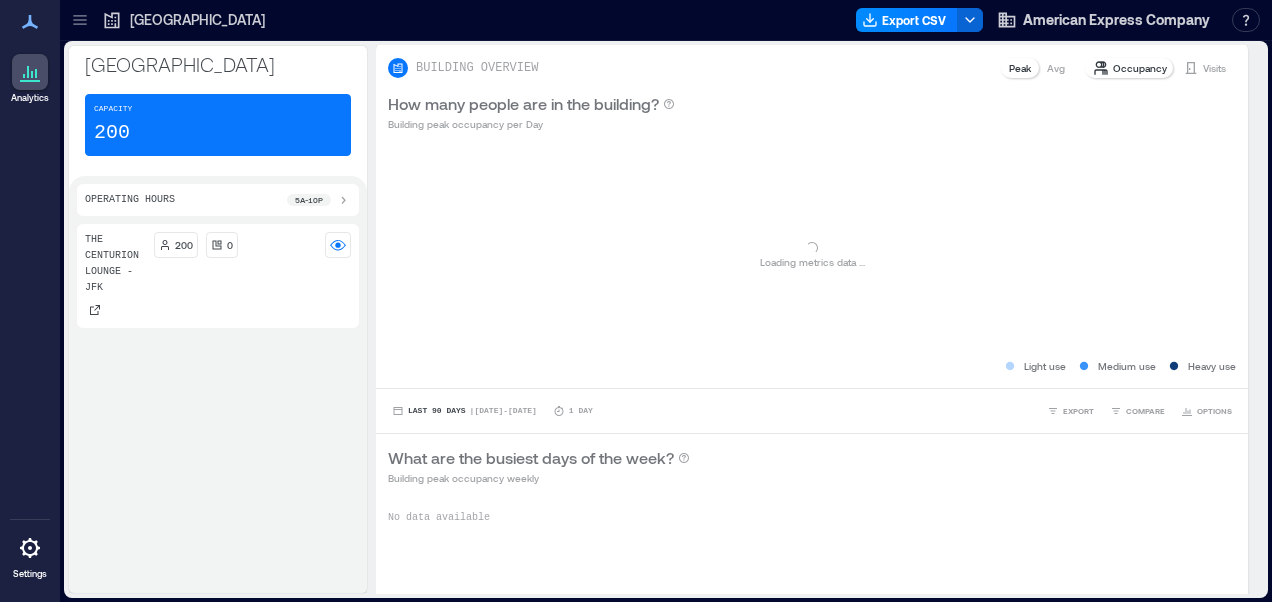 click on "5a  -  10p" at bounding box center [309, 200] 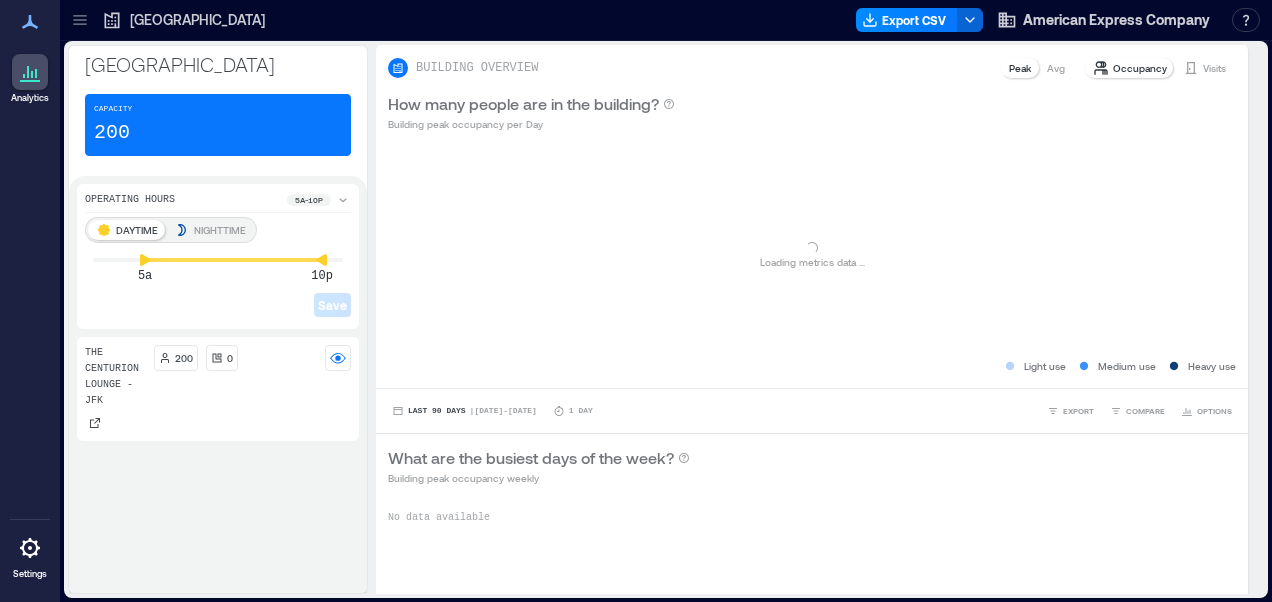 click on "NIGHTTIME" at bounding box center (220, 230) 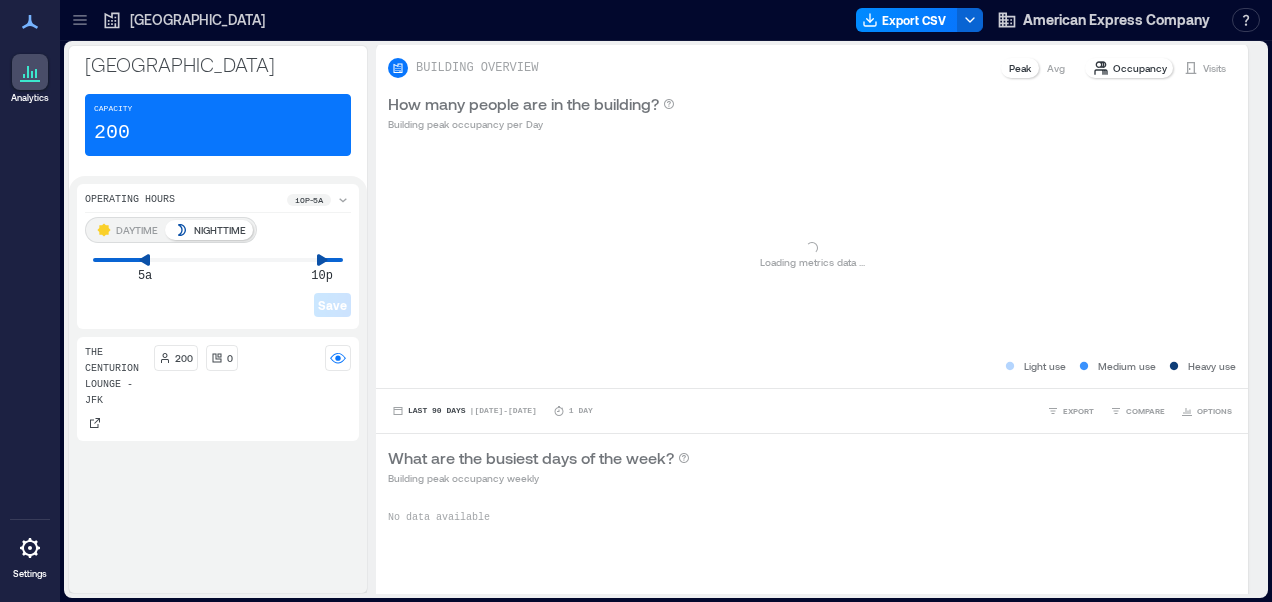 click on "DAYTIME" at bounding box center [137, 230] 